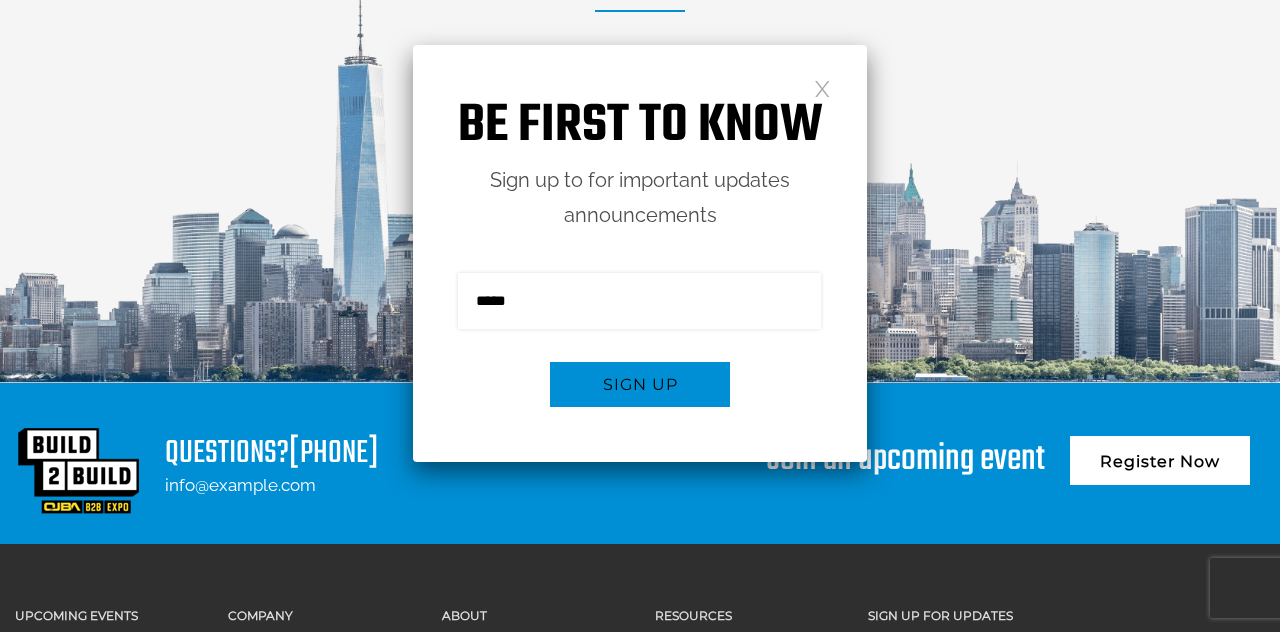 scroll, scrollTop: 2499, scrollLeft: 0, axis: vertical 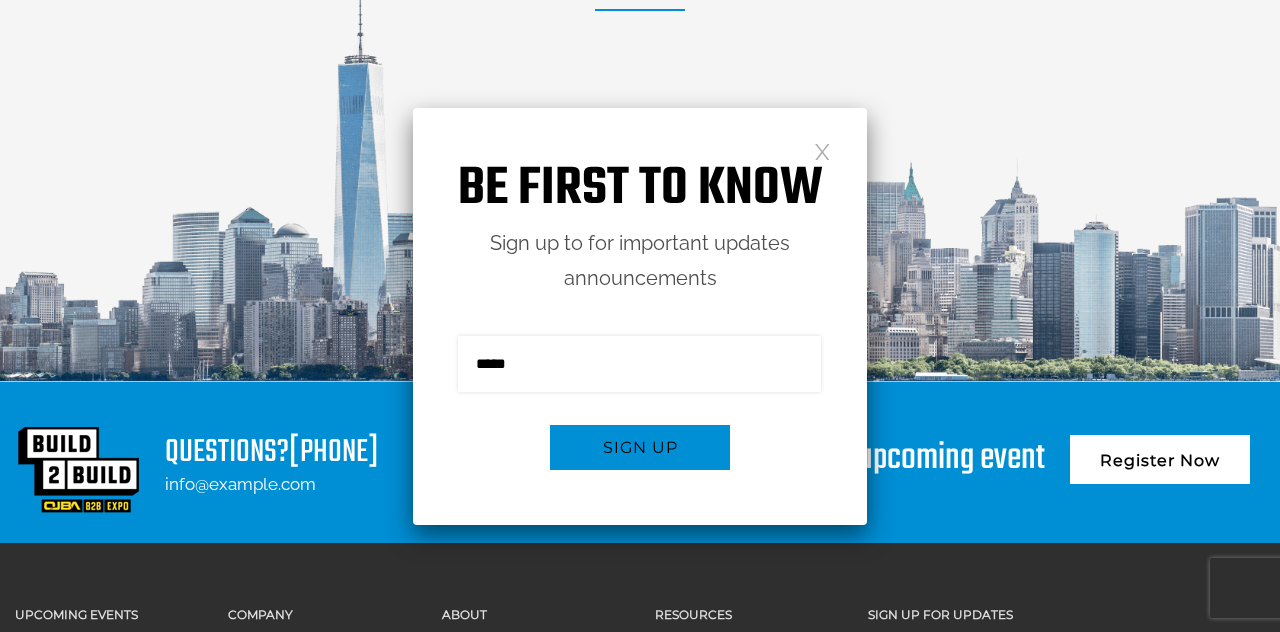 click at bounding box center (822, 150) 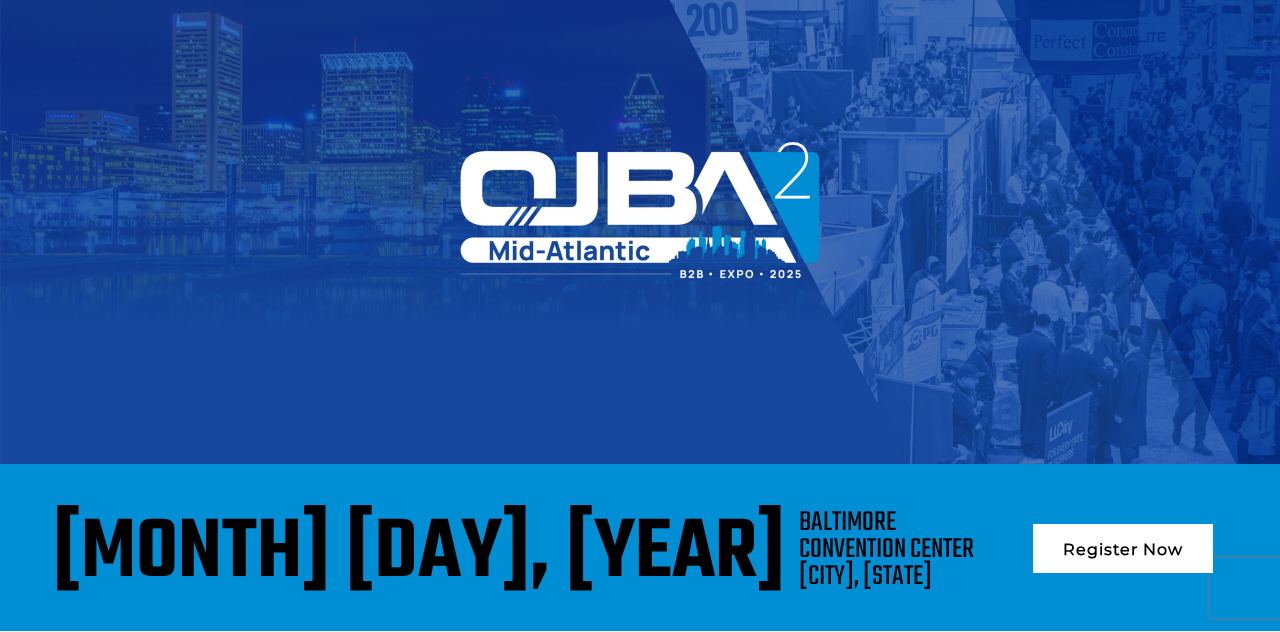 scroll, scrollTop: 194, scrollLeft: 0, axis: vertical 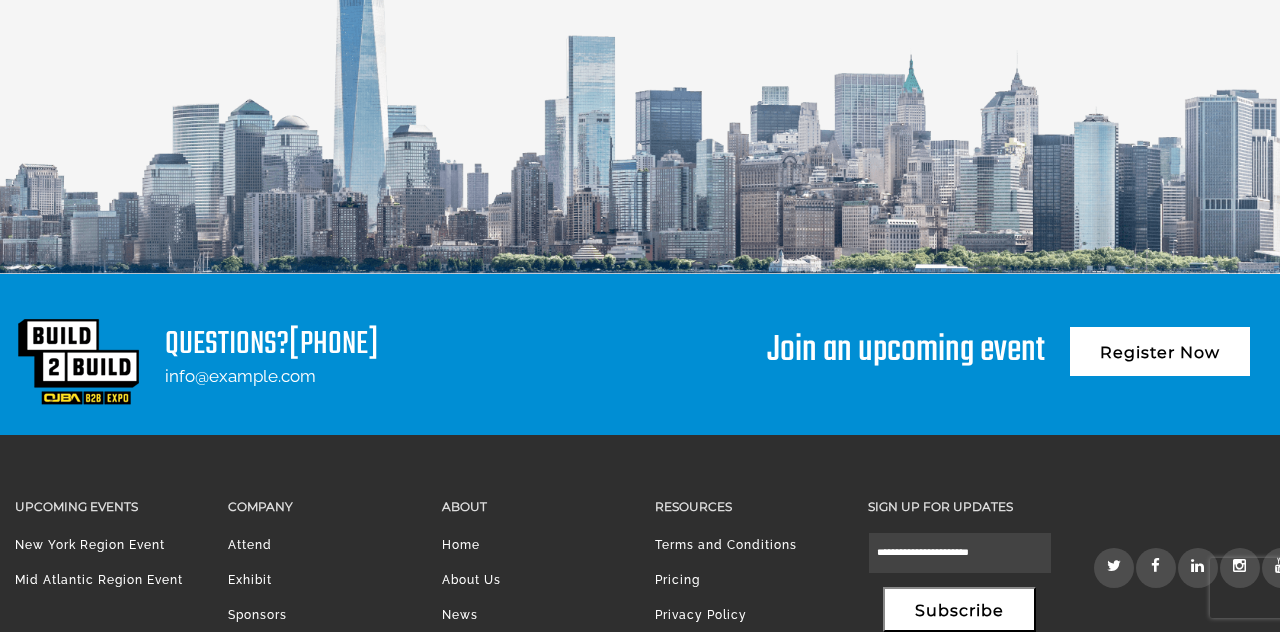 click on "Upcoming Events" at bounding box center (106, 506) 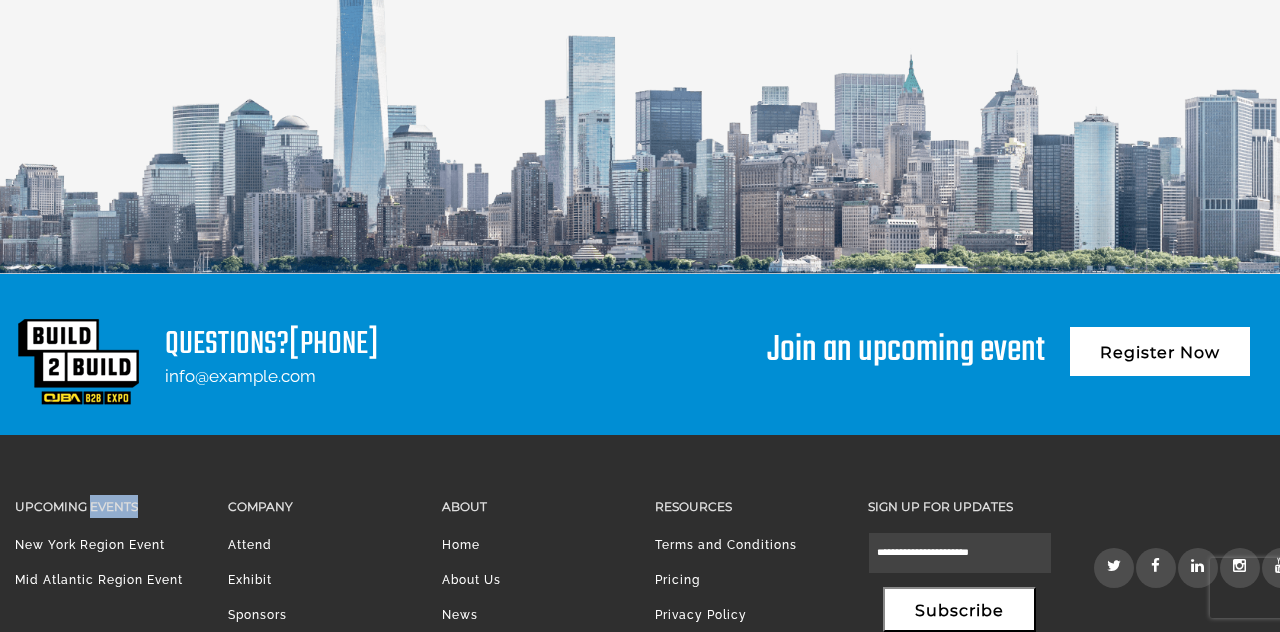 click on "Upcoming Events New York Region Event
Mid Atlantic Region Event
Company Attend
Exhibit
Sponsors
About Home
About Us
News
Contact Us
Resources Terms and Conditions
Pricing
Privacy Policy
Sign up for updates
Signup for updates
Subscribe
Leave this field empty if you're human:" at bounding box center (640, 584) 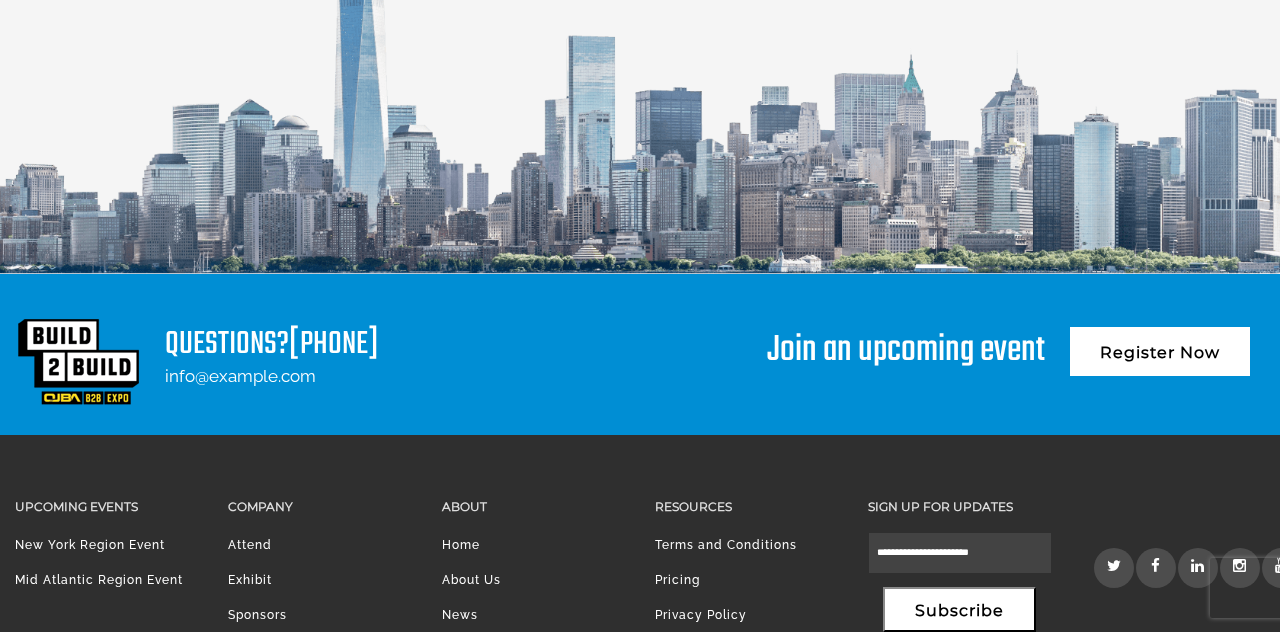 click on "Upcoming Events" at bounding box center (106, 506) 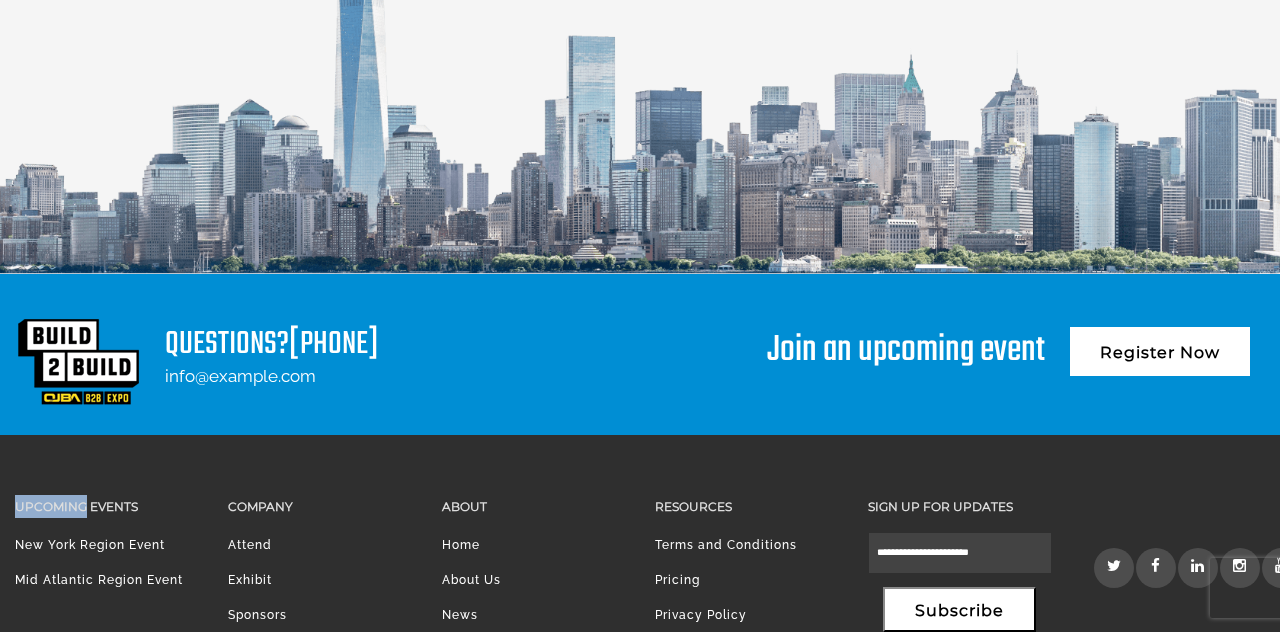 click on "Upcoming Events" at bounding box center [106, 506] 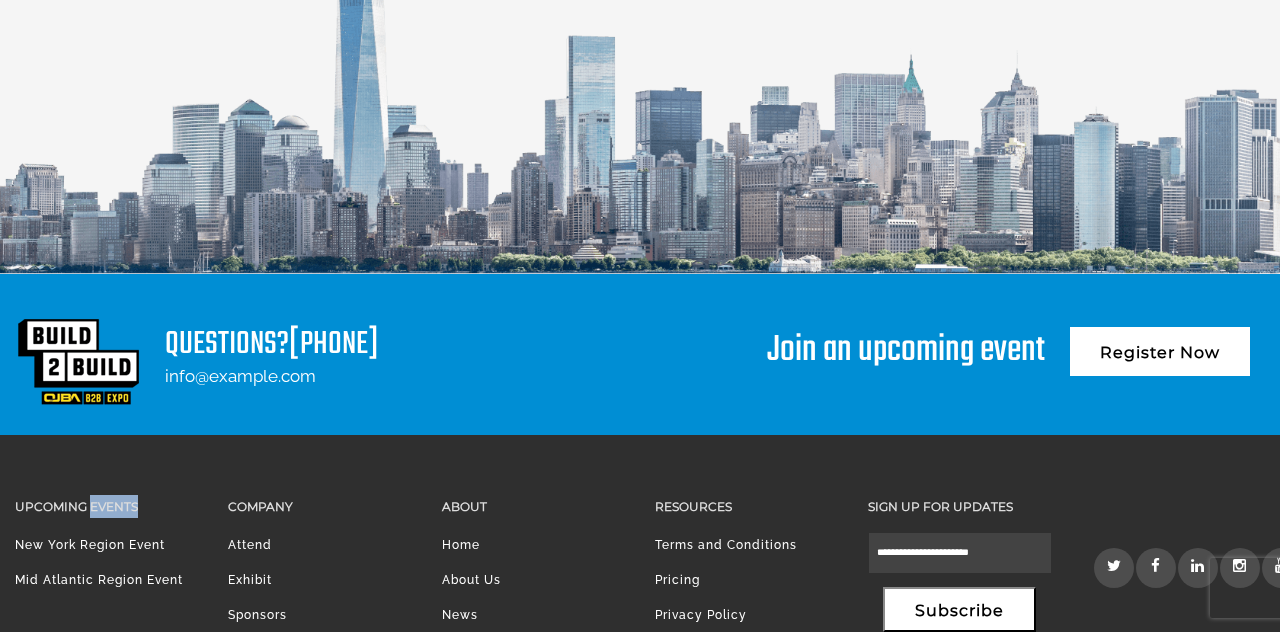 click on "Upcoming Events" at bounding box center (106, 506) 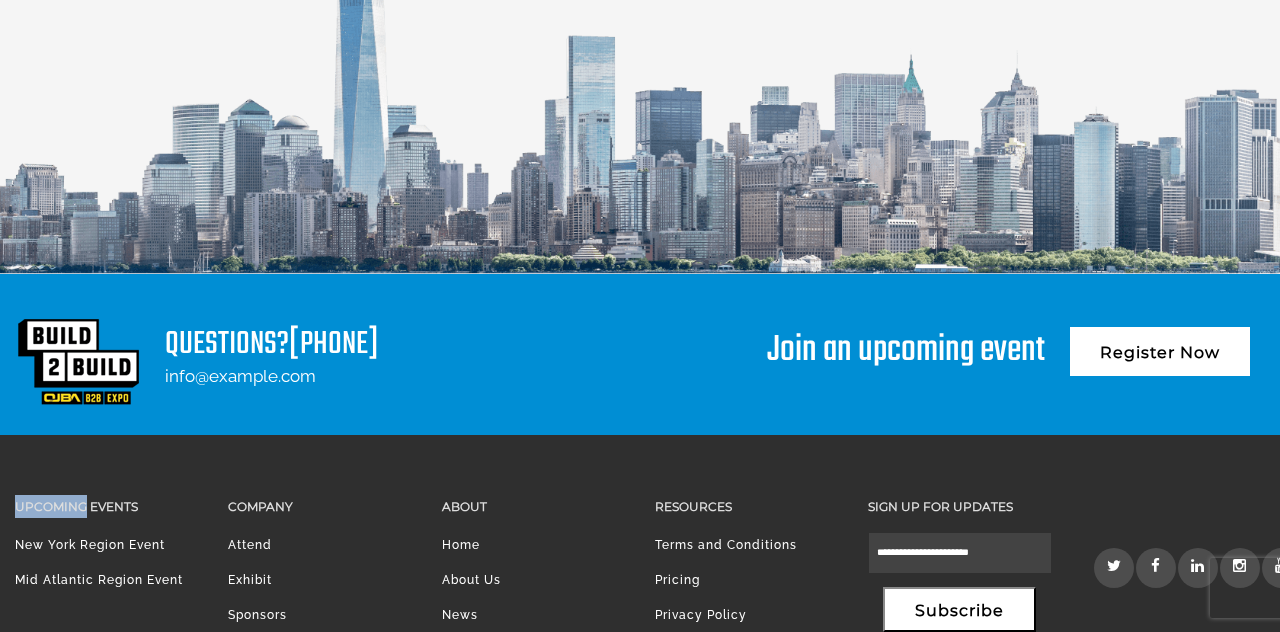click on "Upcoming Events New York Region Event
Mid Atlantic Region Event
Company Attend
Exhibit
Sponsors
About Home
About Us
News
Contact Us
Resources Terms and Conditions
Pricing
Privacy Policy
Sign up for updates
Signup for updates
Subscribe
Leave this field empty if you're human:" at bounding box center [640, 584] 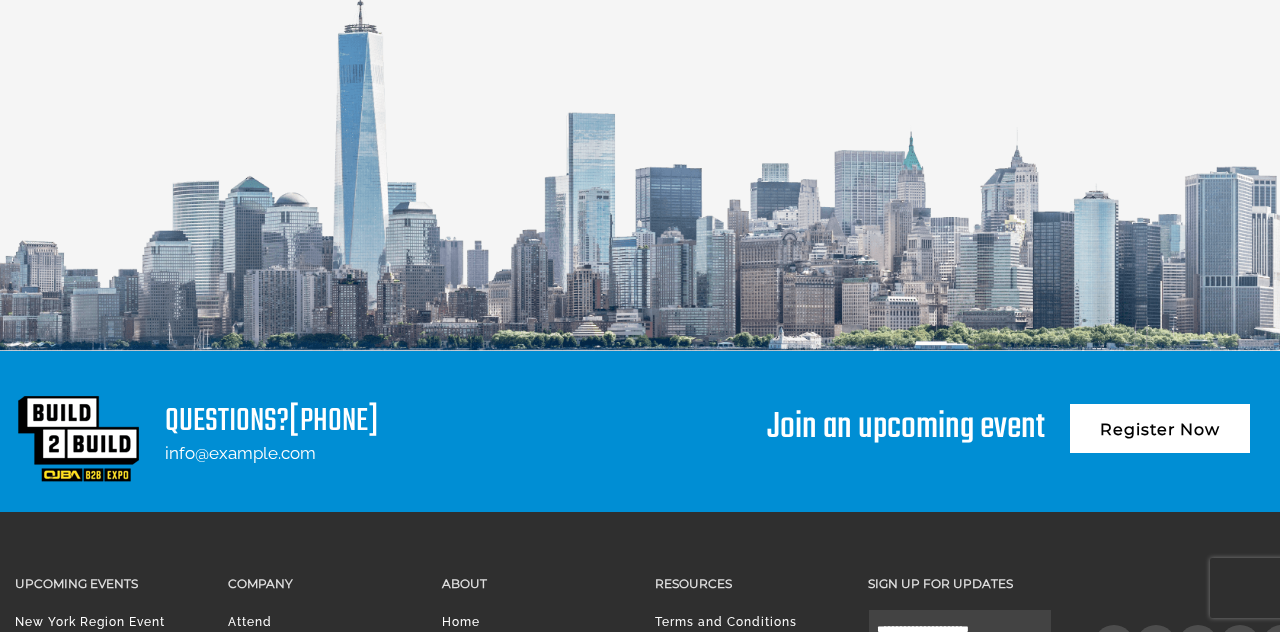 scroll, scrollTop: 2688, scrollLeft: 0, axis: vertical 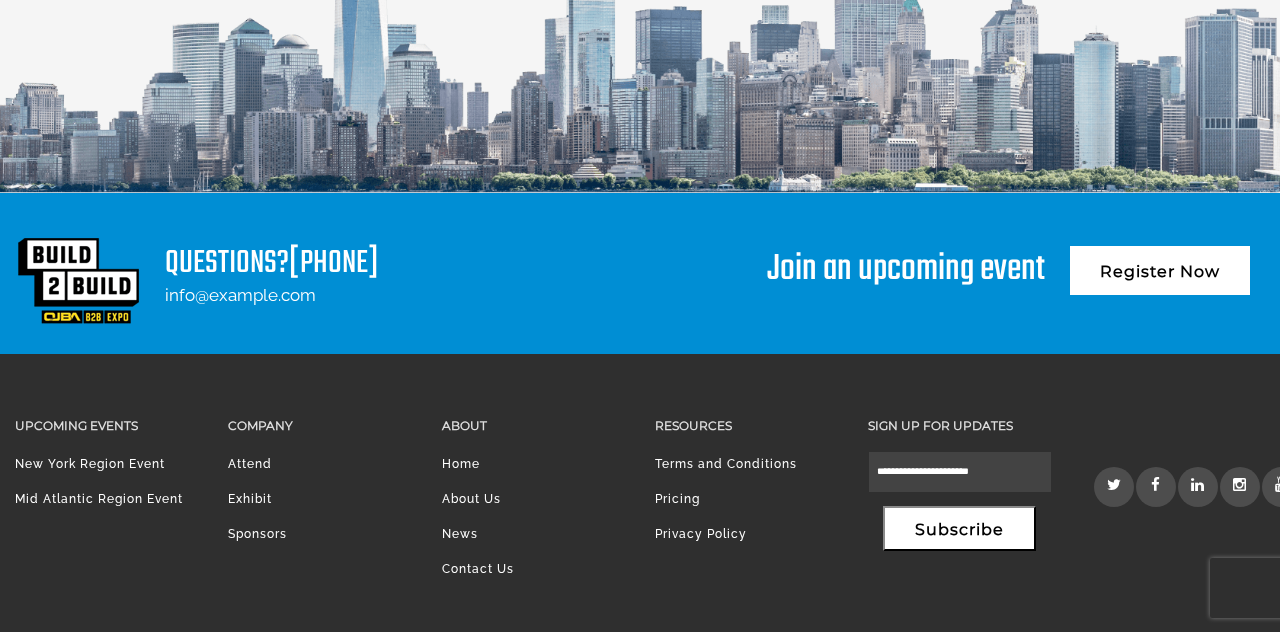 click on "About Home
About Us
News
Contact Us" at bounding box center (533, 503) 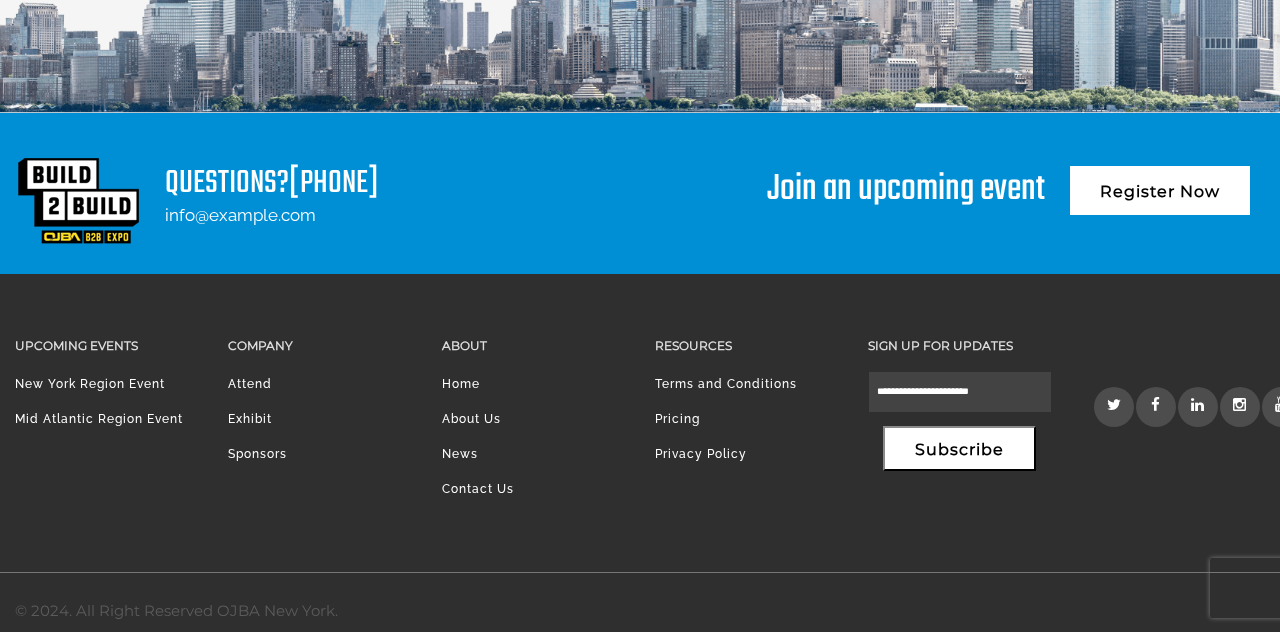 scroll, scrollTop: 2776, scrollLeft: 0, axis: vertical 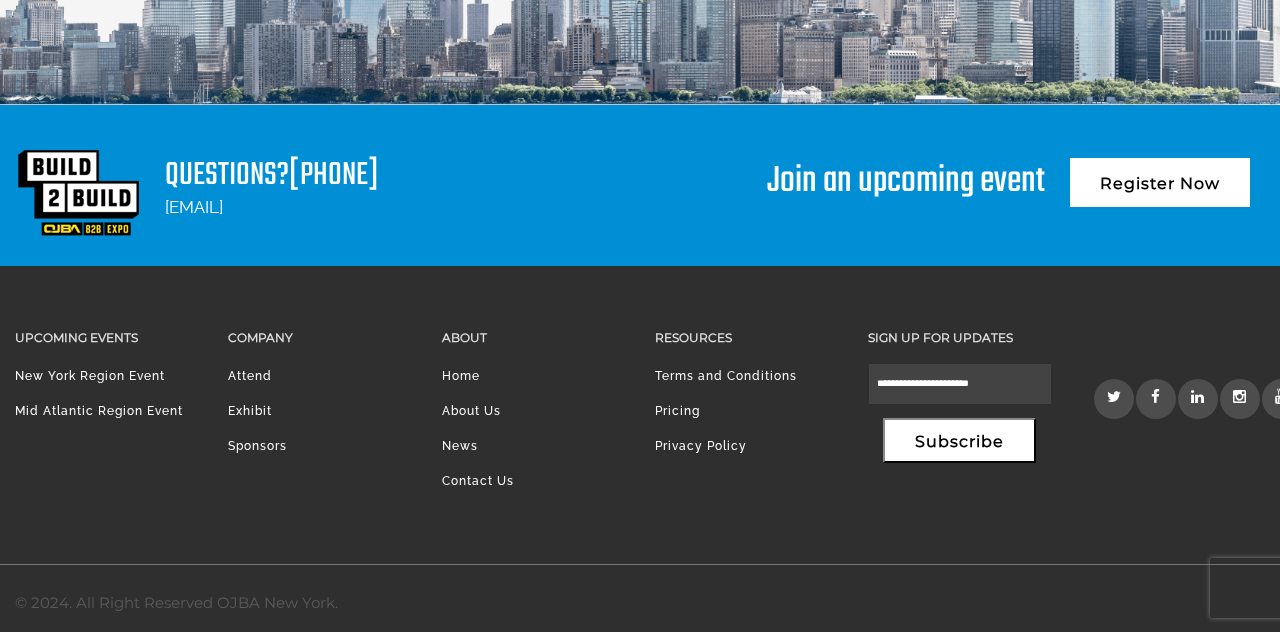 click on "Upcoming Events New York Region Event
Mid Atlantic Region Event
Company Attend
Exhibit
Sponsors
About Home
About Us
News
Contact Us
Resources Terms and Conditions
Pricing
Privacy Policy
Sign up for updates
Signup for updates
Subscribe
Leave this field empty if you're human:" at bounding box center (640, 415) 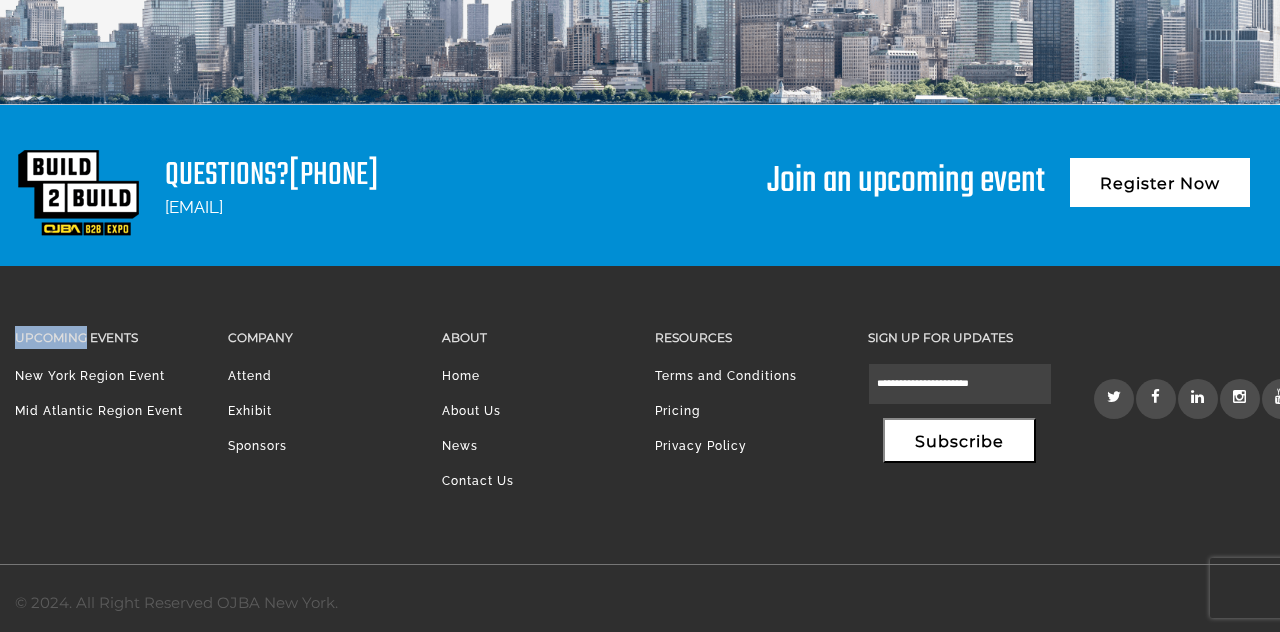 click on "Upcoming Events" at bounding box center [106, 337] 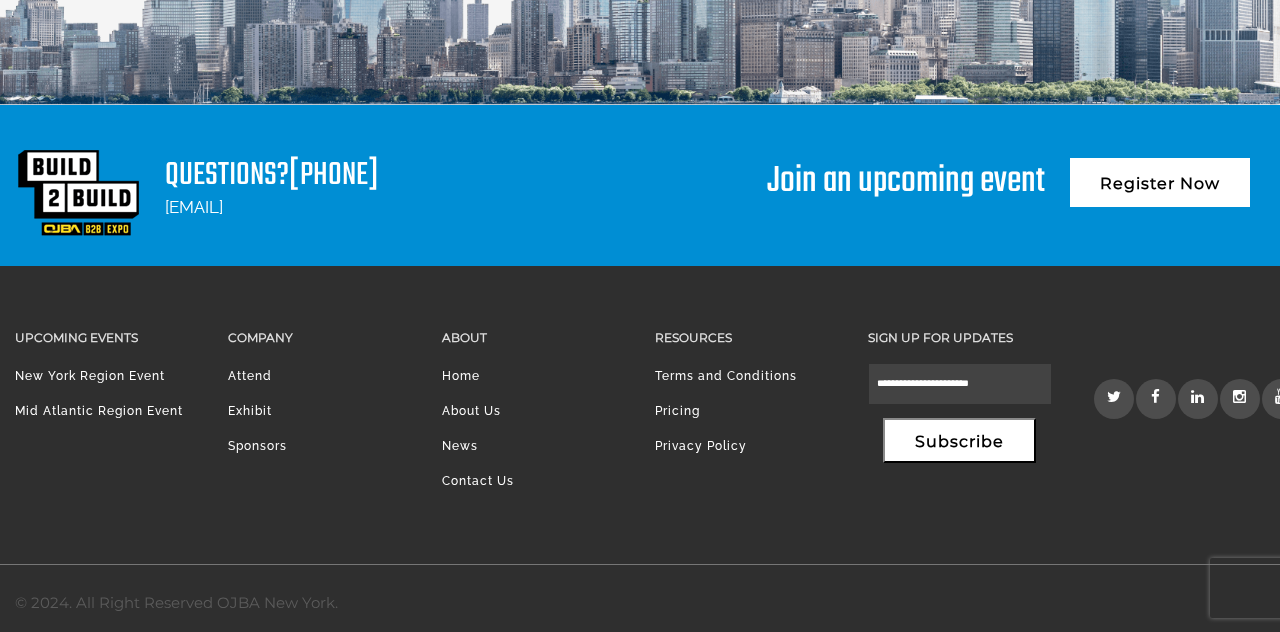 click on "Upcoming Events" at bounding box center [106, 337] 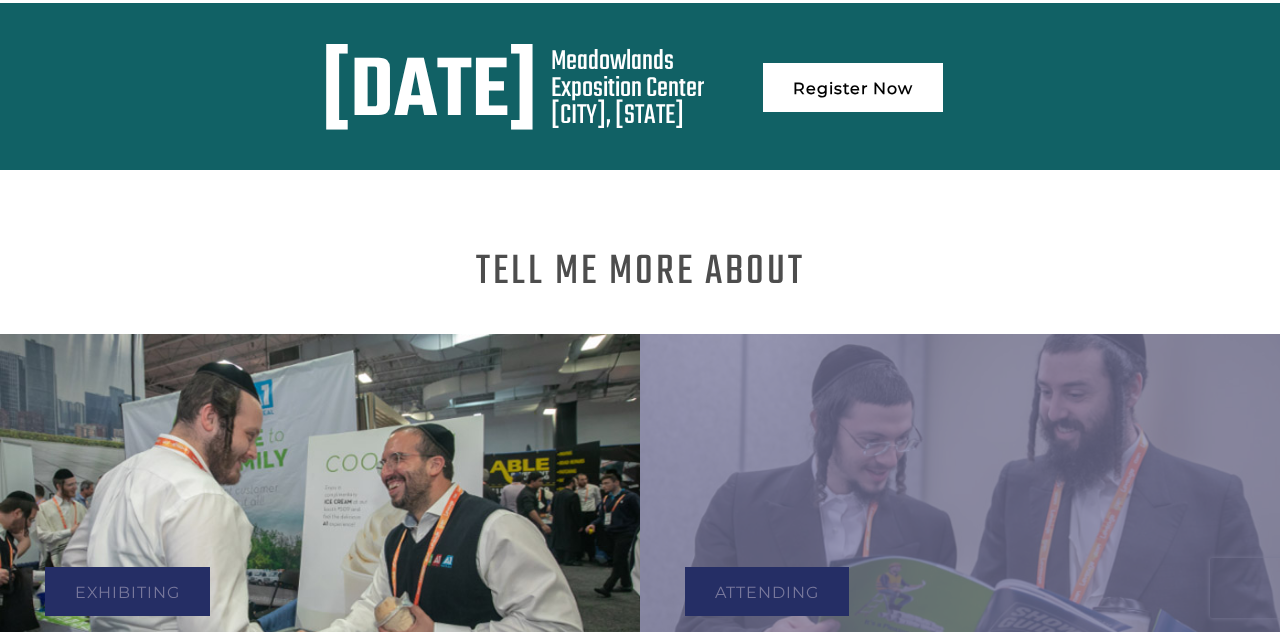 scroll, scrollTop: 762, scrollLeft: 0, axis: vertical 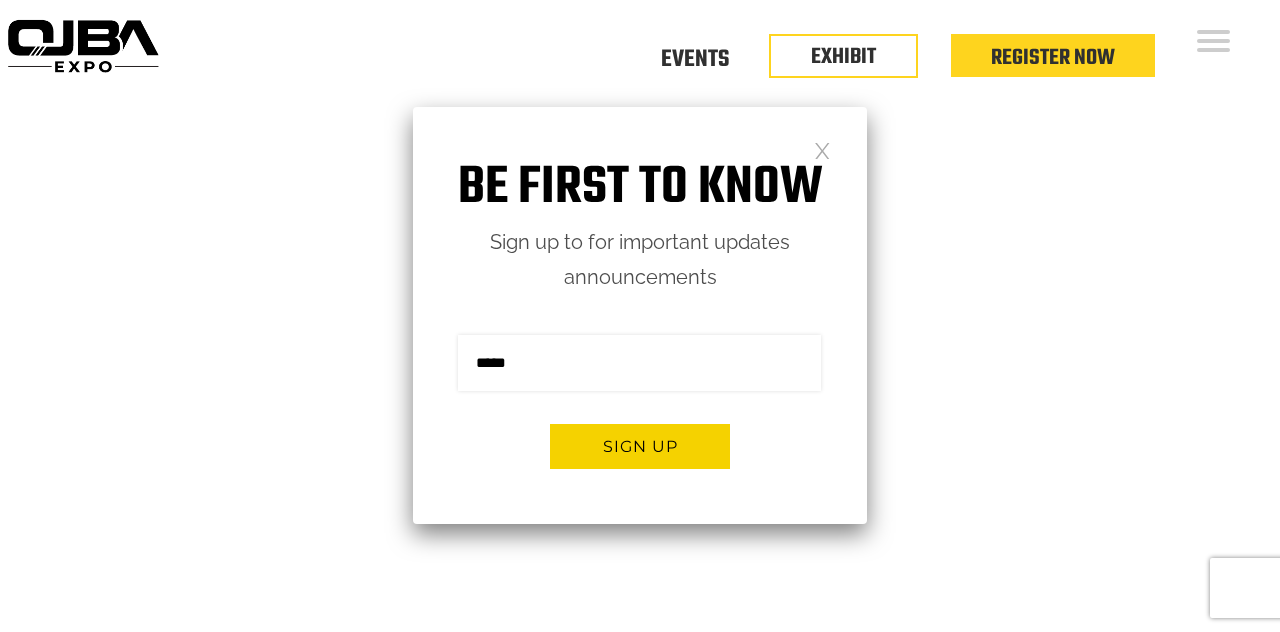 click at bounding box center (822, 149) 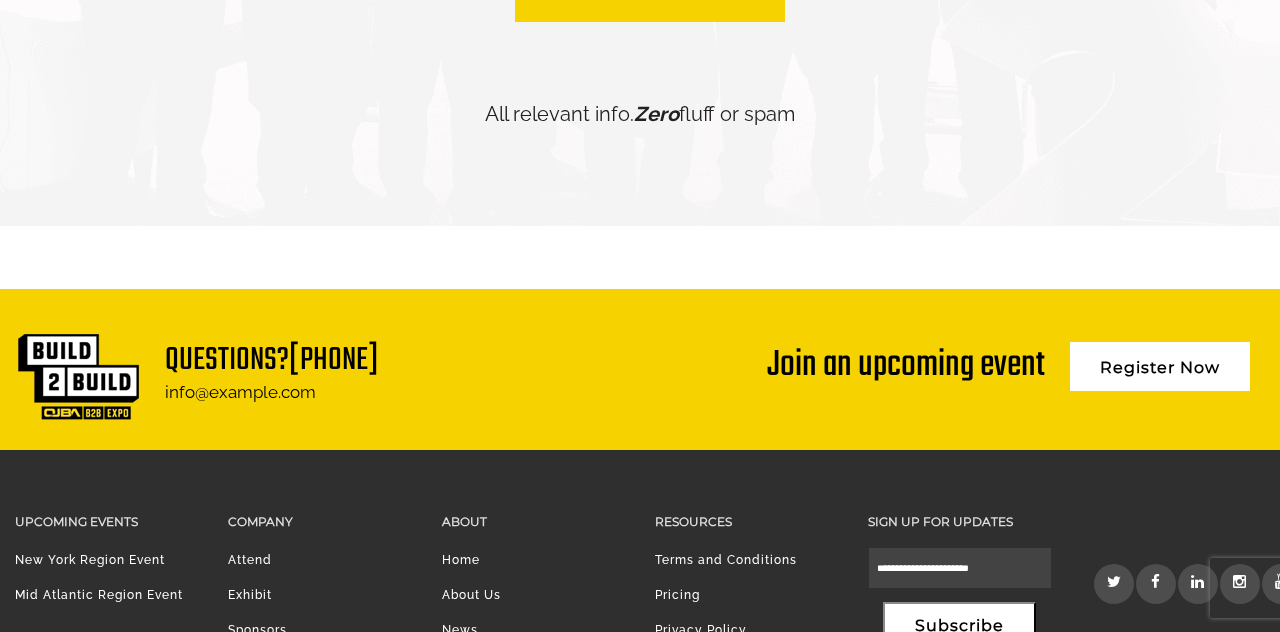scroll, scrollTop: 4705, scrollLeft: 0, axis: vertical 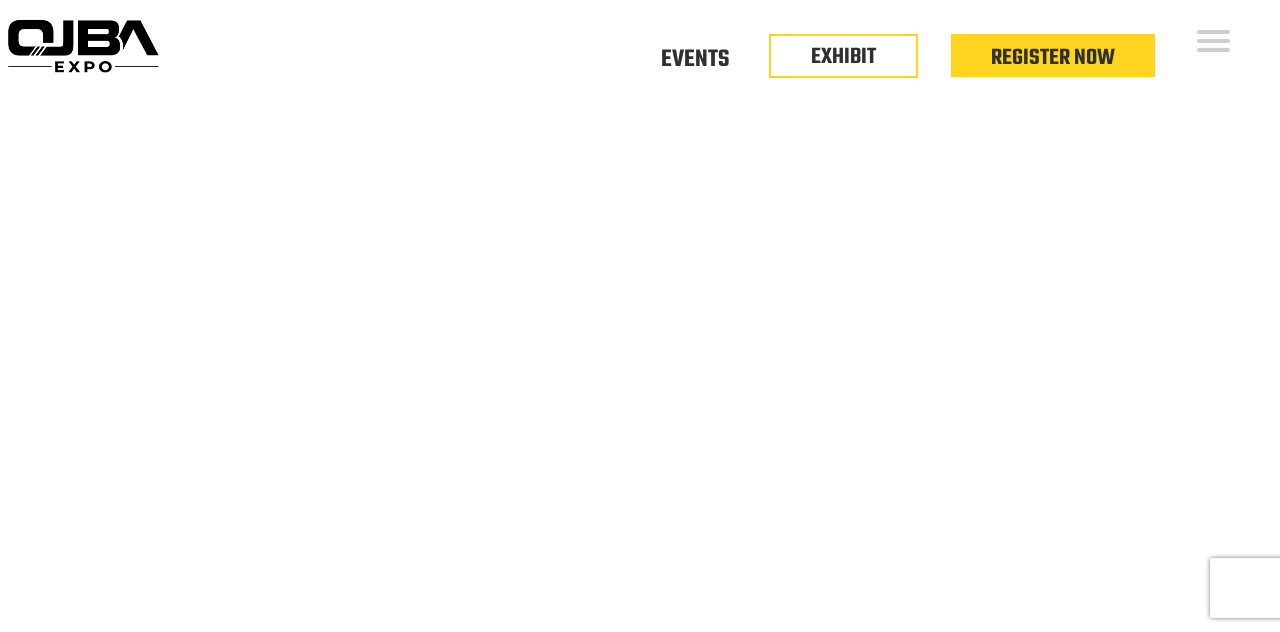 click on "Media" at bounding box center (1760, 282) 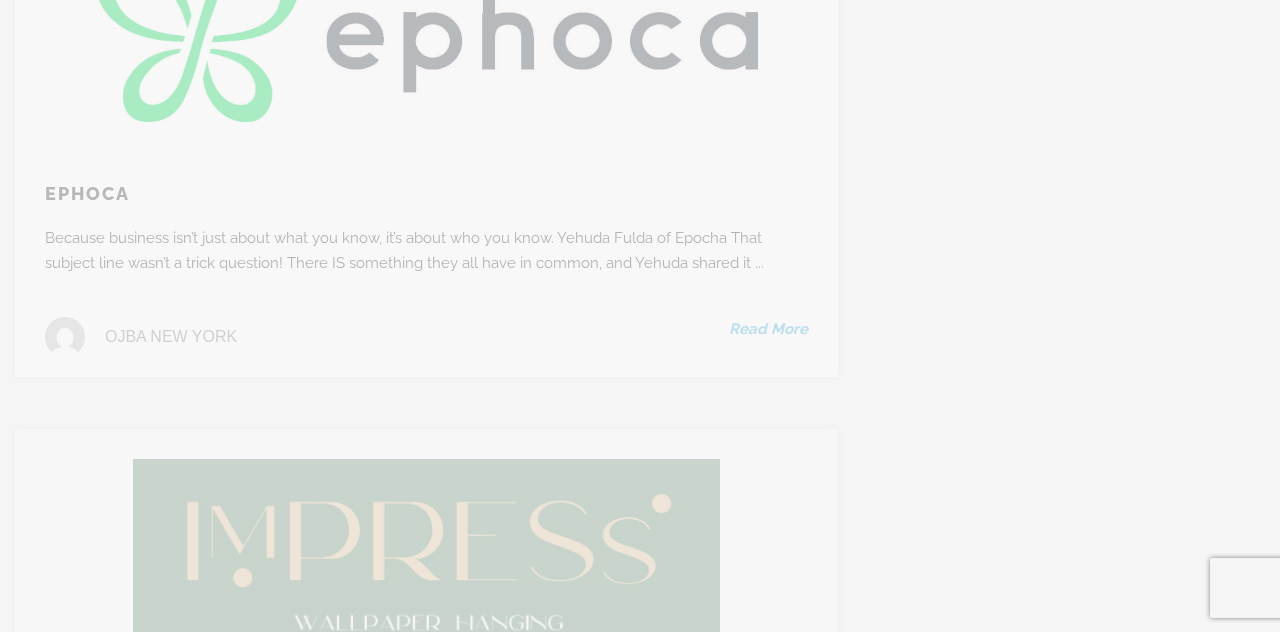 scroll, scrollTop: 21156, scrollLeft: 0, axis: vertical 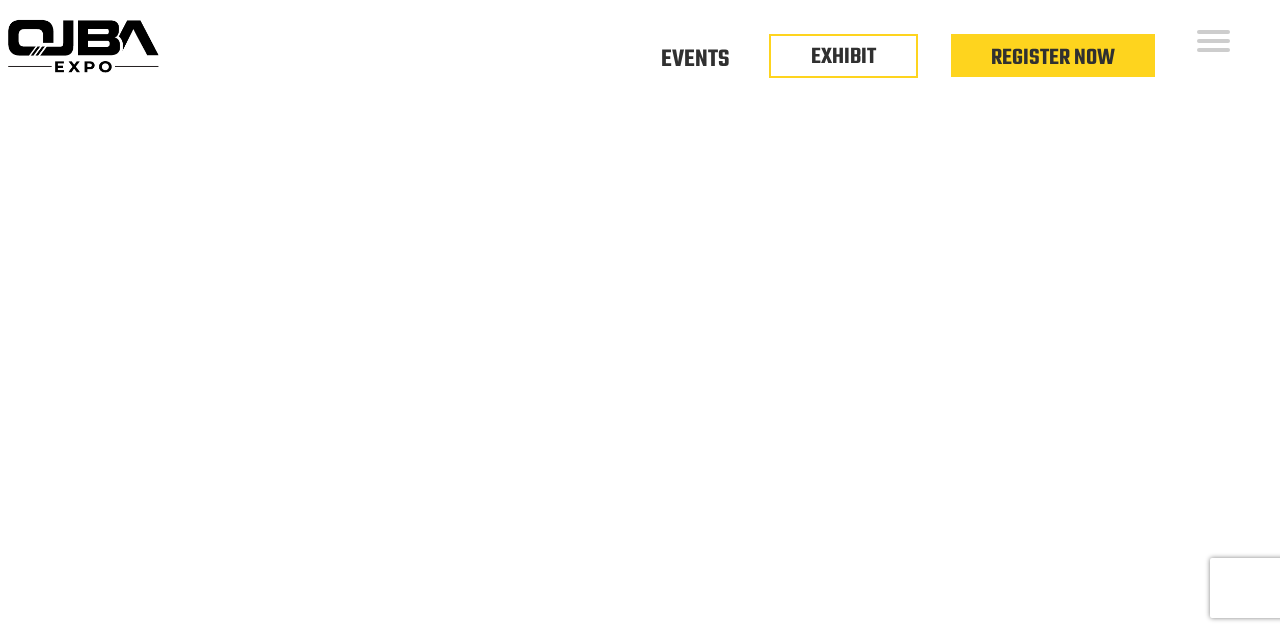 click on "Events" at bounding box center (695, 60) 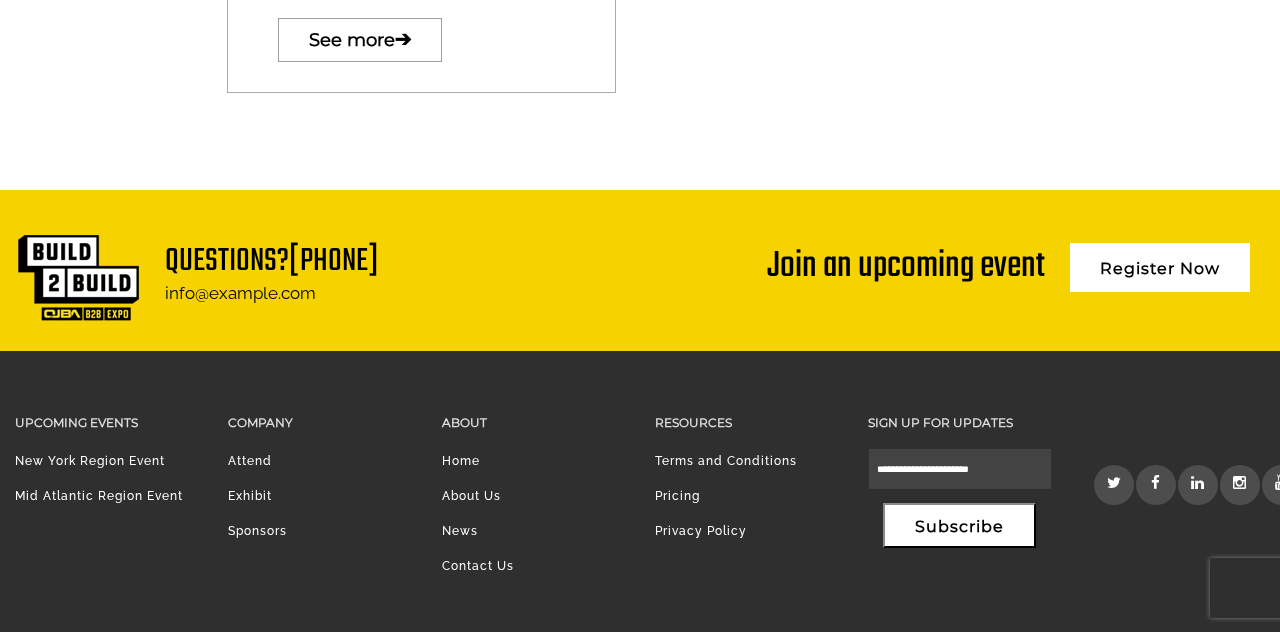 scroll, scrollTop: 1660, scrollLeft: 0, axis: vertical 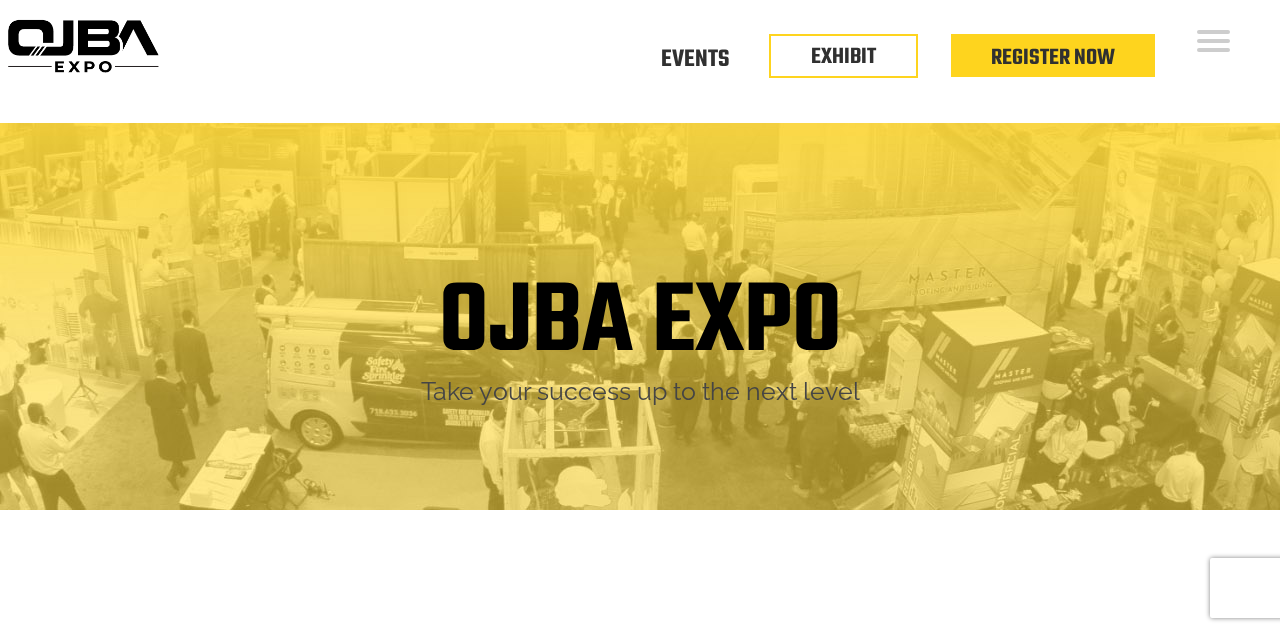click on "About" at bounding box center [1760, 225] 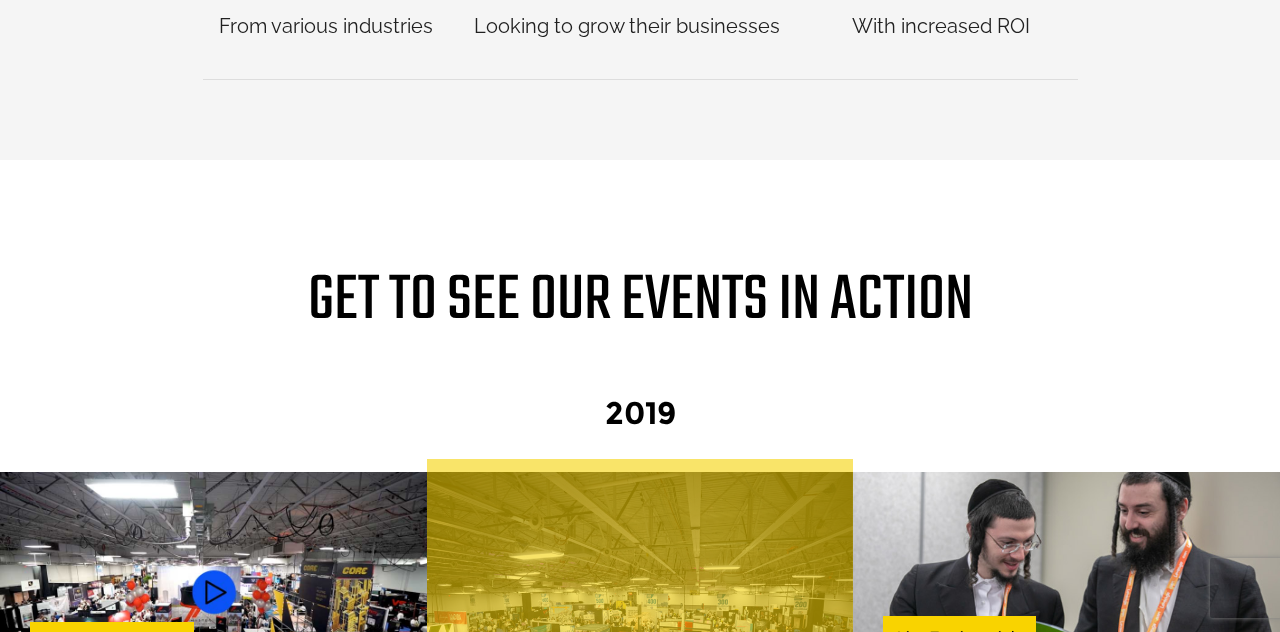 scroll, scrollTop: 1766, scrollLeft: 0, axis: vertical 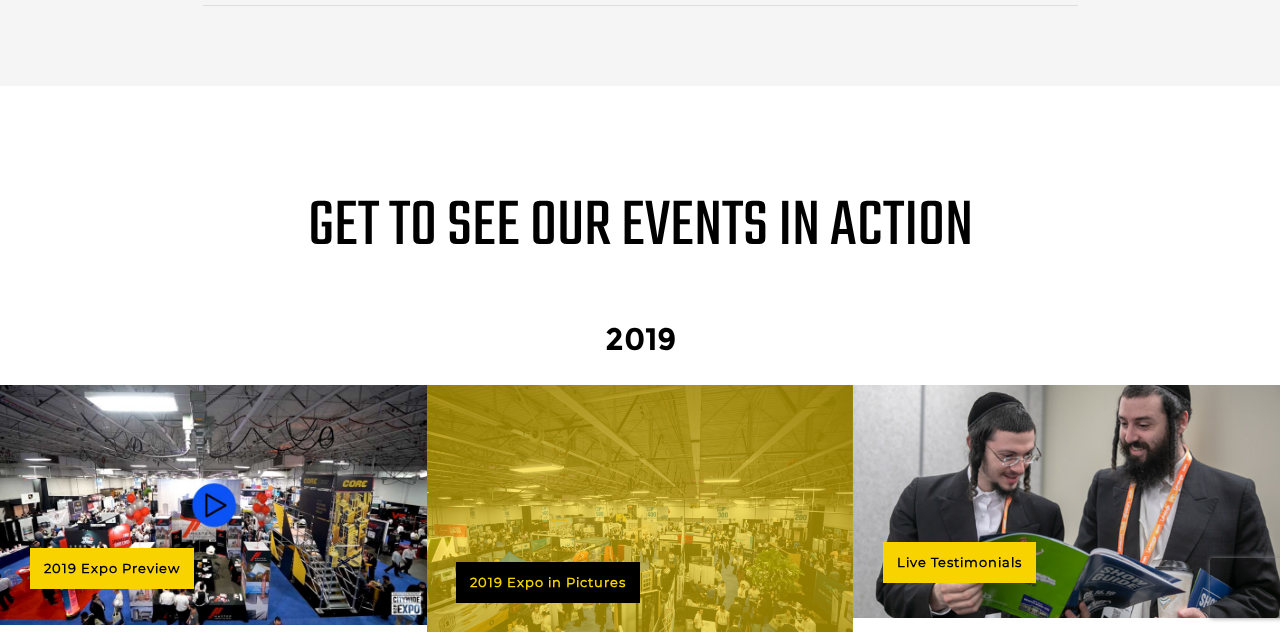click on "Show more" at bounding box center [640, 693] 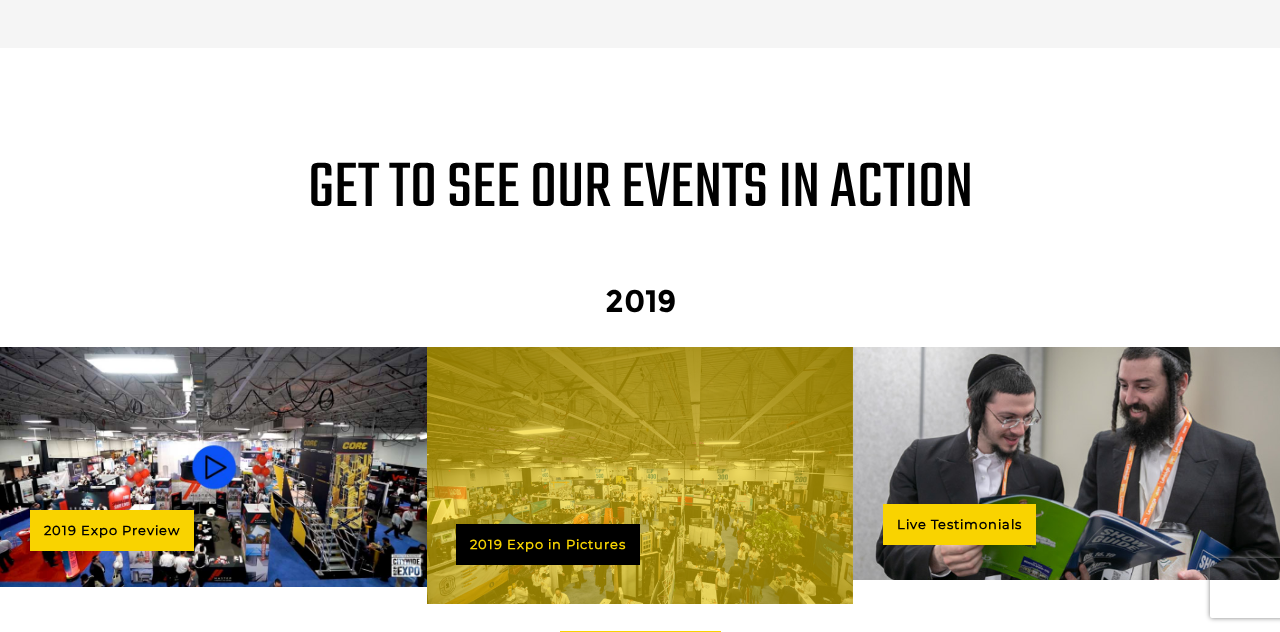scroll, scrollTop: 1862, scrollLeft: 0, axis: vertical 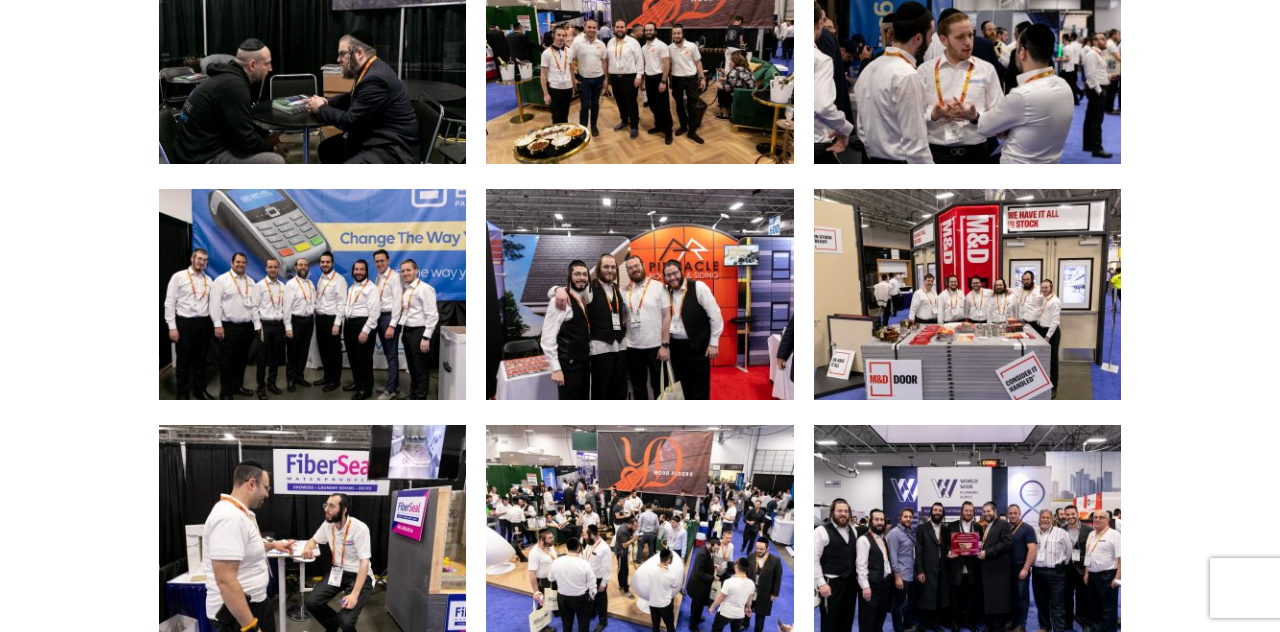 click at bounding box center [967, 530] 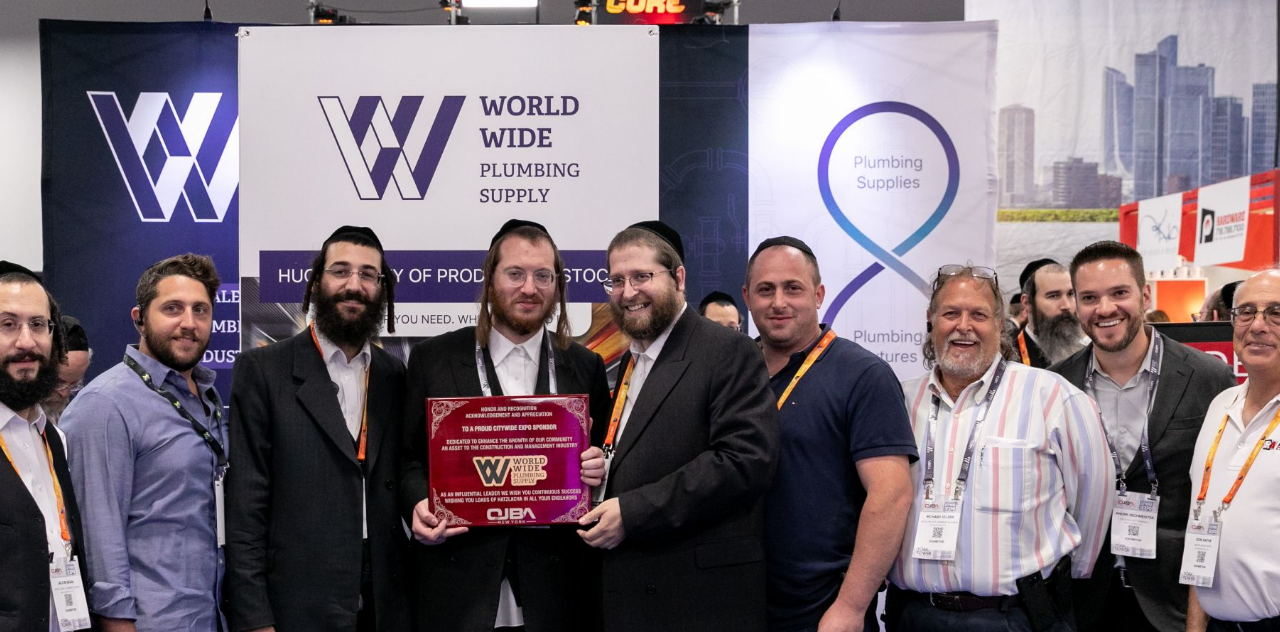 scroll, scrollTop: 2835, scrollLeft: 0, axis: vertical 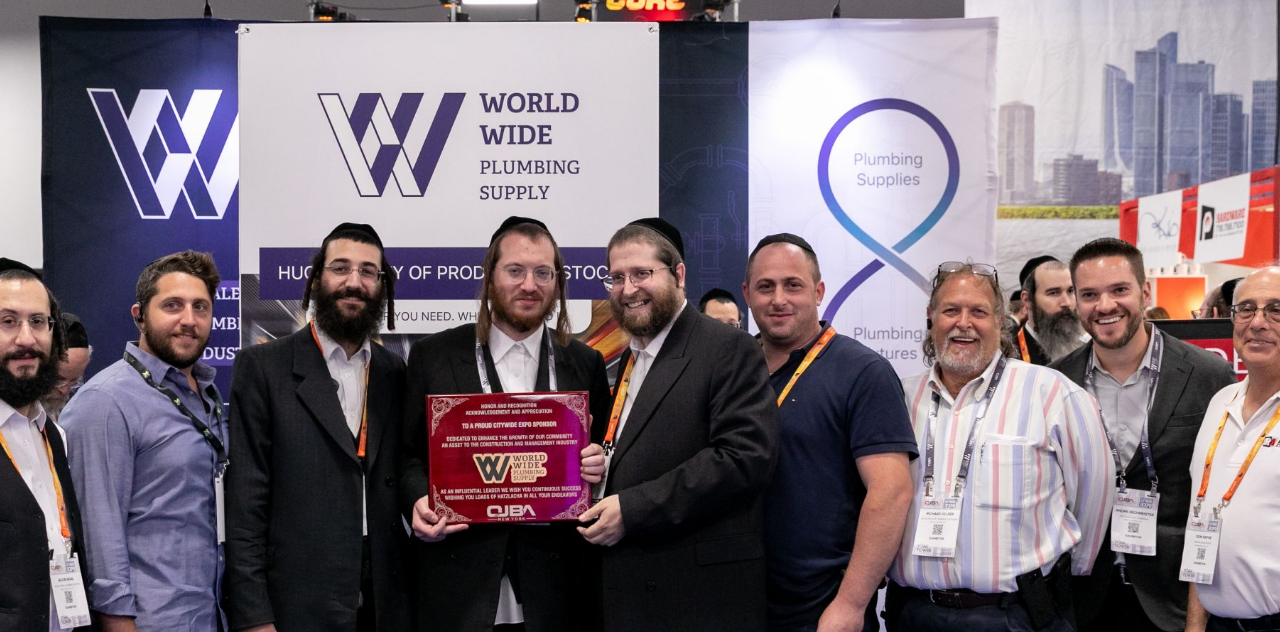 click at bounding box center (640, 331) 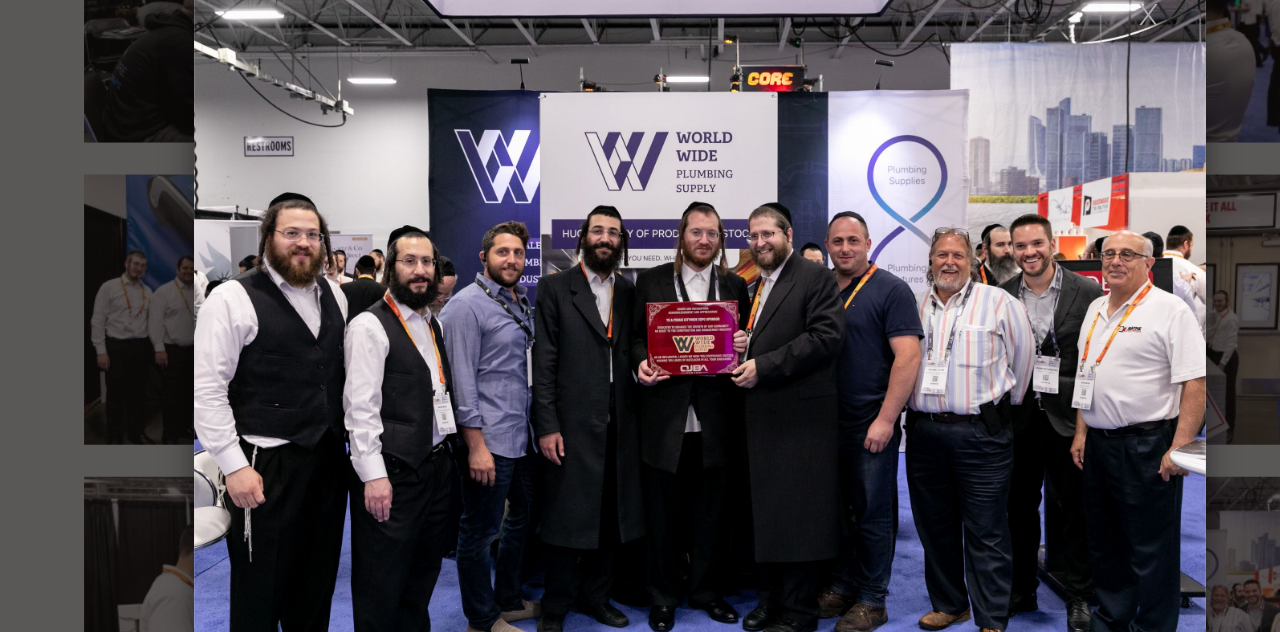 scroll, scrollTop: 2835, scrollLeft: 0, axis: vertical 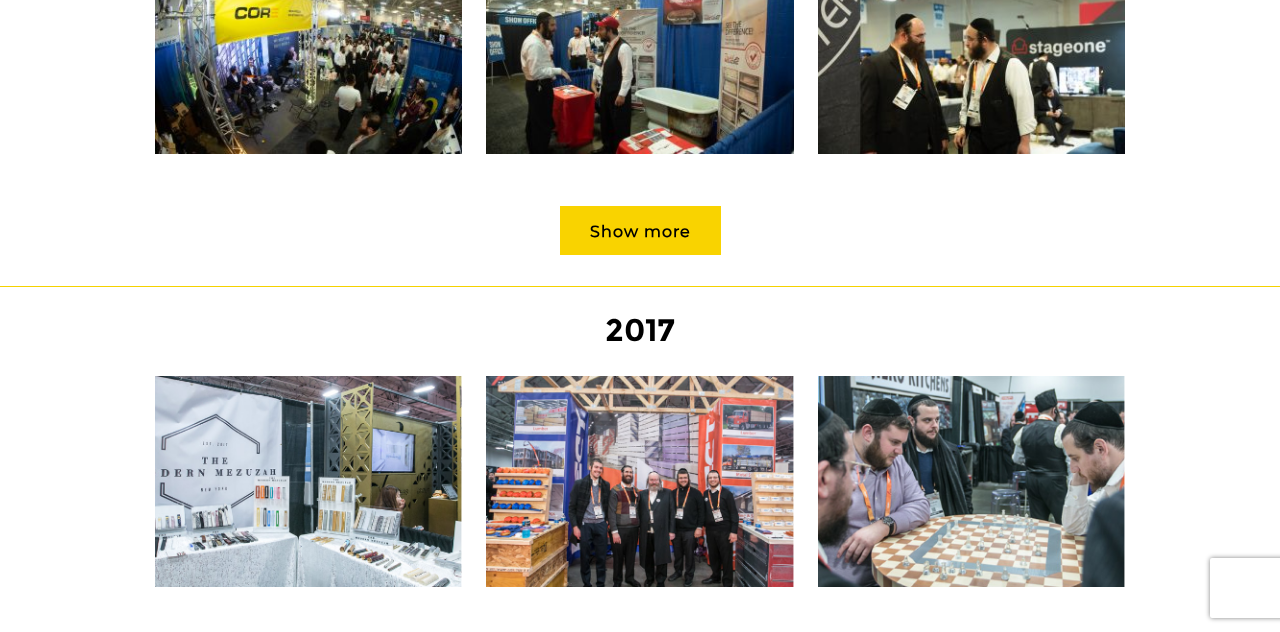 click on "Show more" at bounding box center (640, 663) 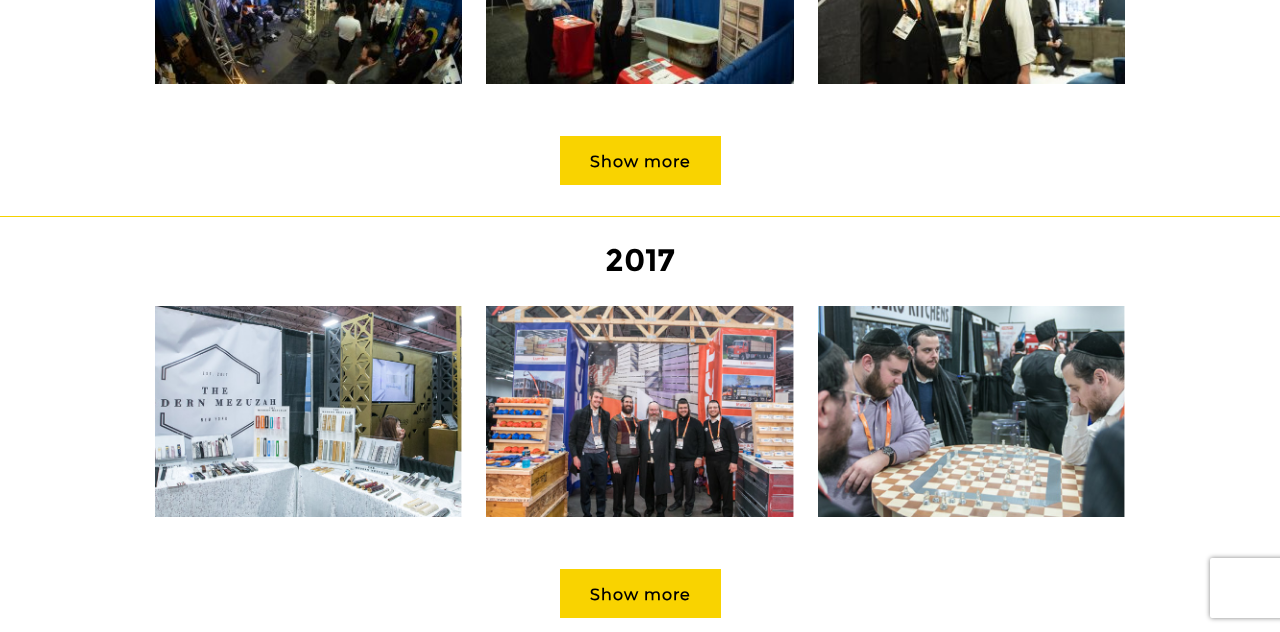 scroll, scrollTop: 2722, scrollLeft: 0, axis: vertical 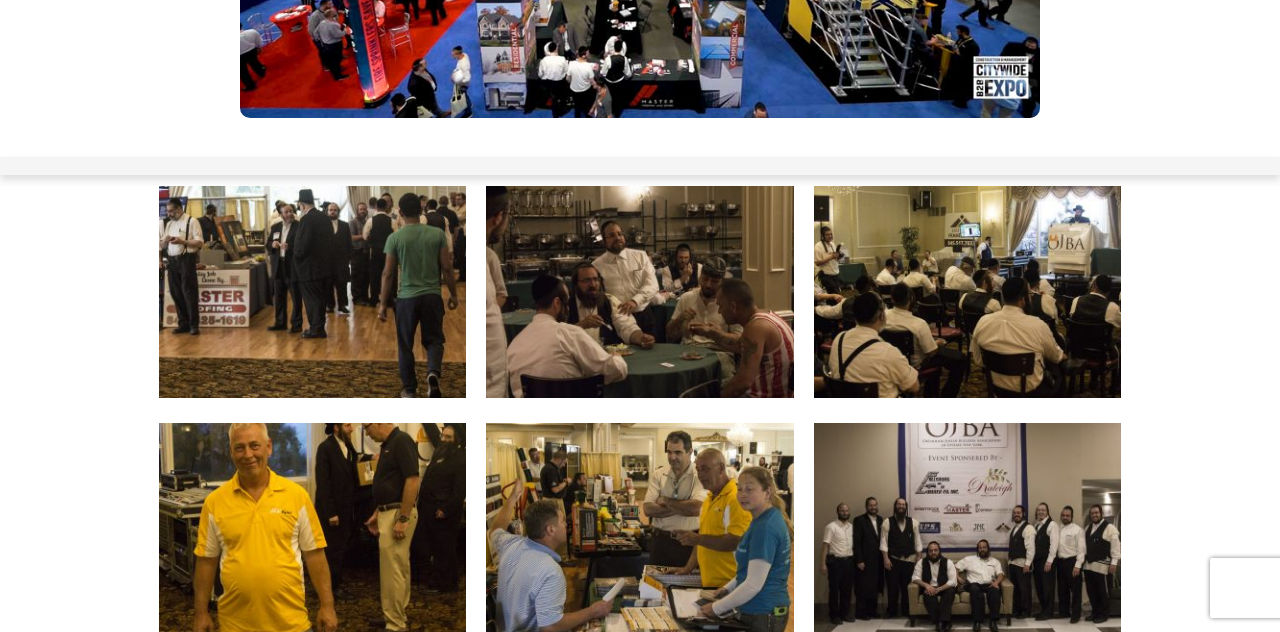 click at bounding box center [967, 528] 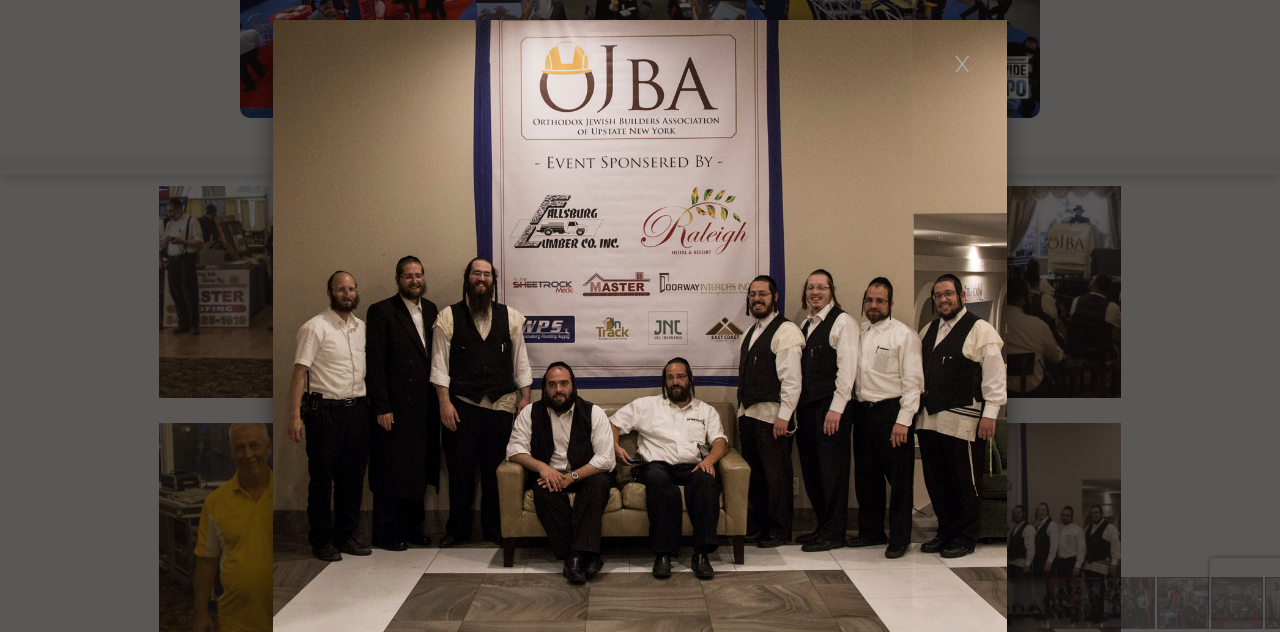 scroll, scrollTop: 0, scrollLeft: 0, axis: both 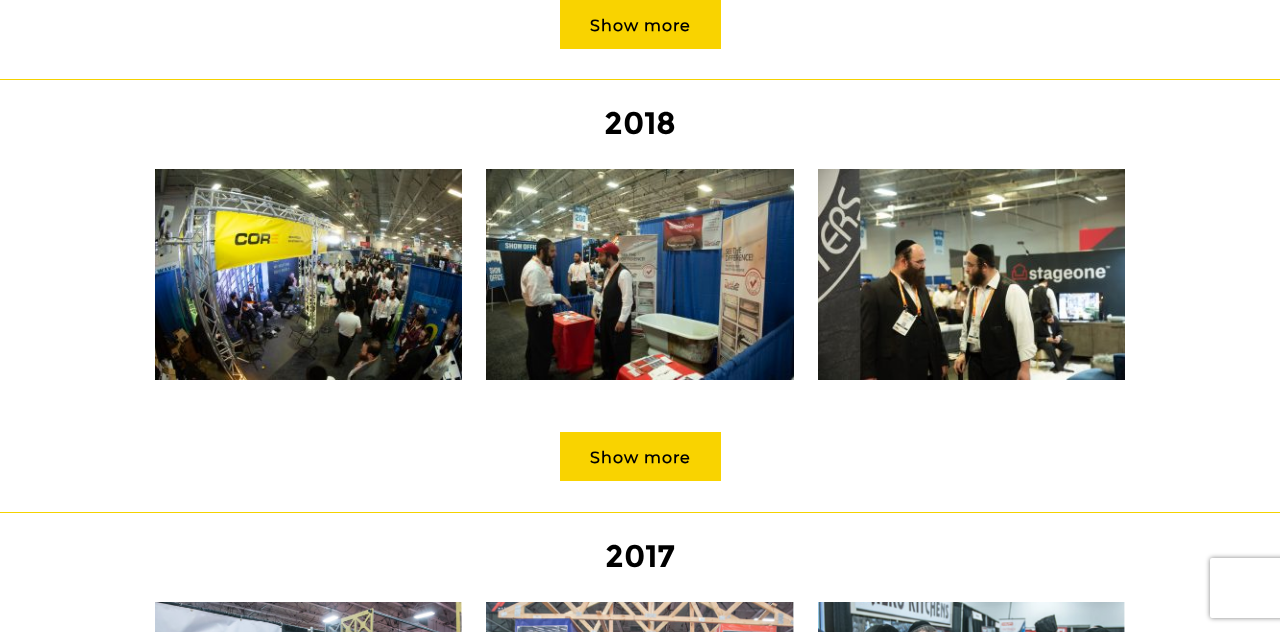 click on "Show more" at bounding box center [640, 456] 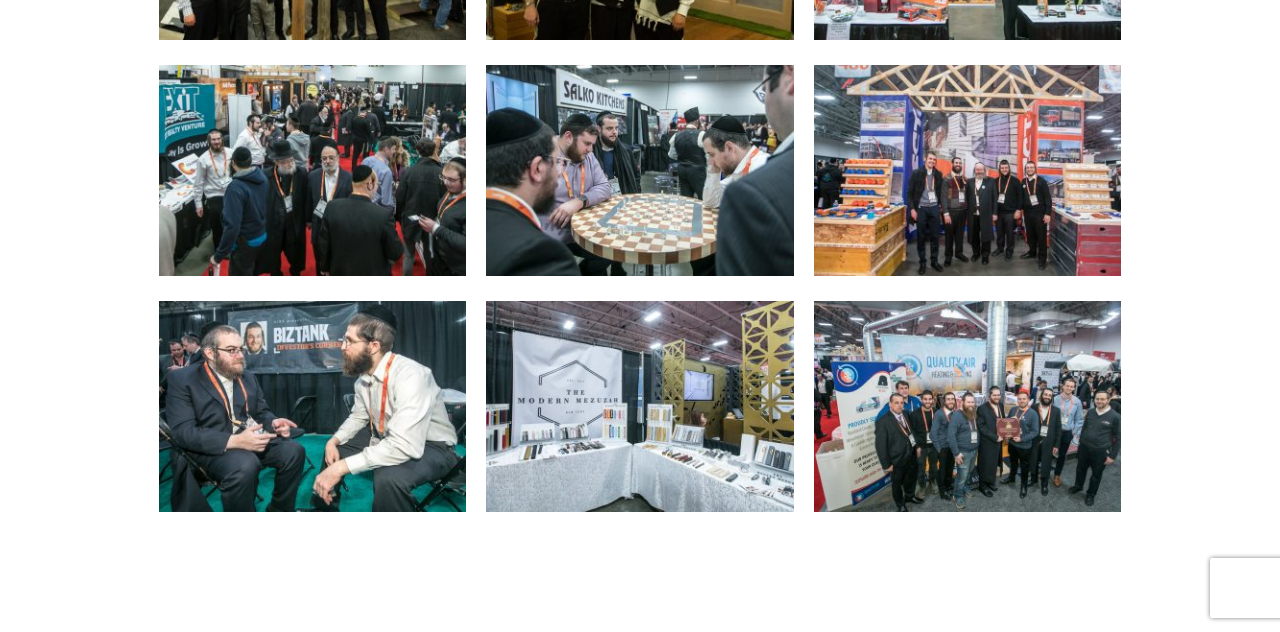 scroll, scrollTop: 1774, scrollLeft: 0, axis: vertical 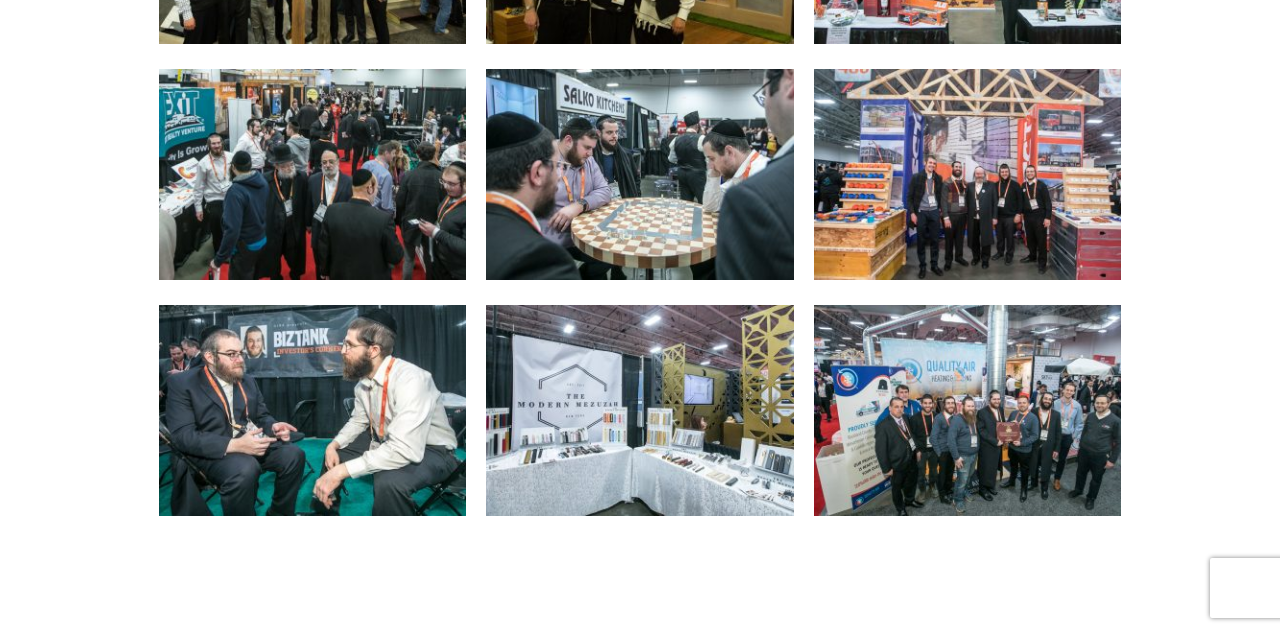 click at bounding box center [967, 410] 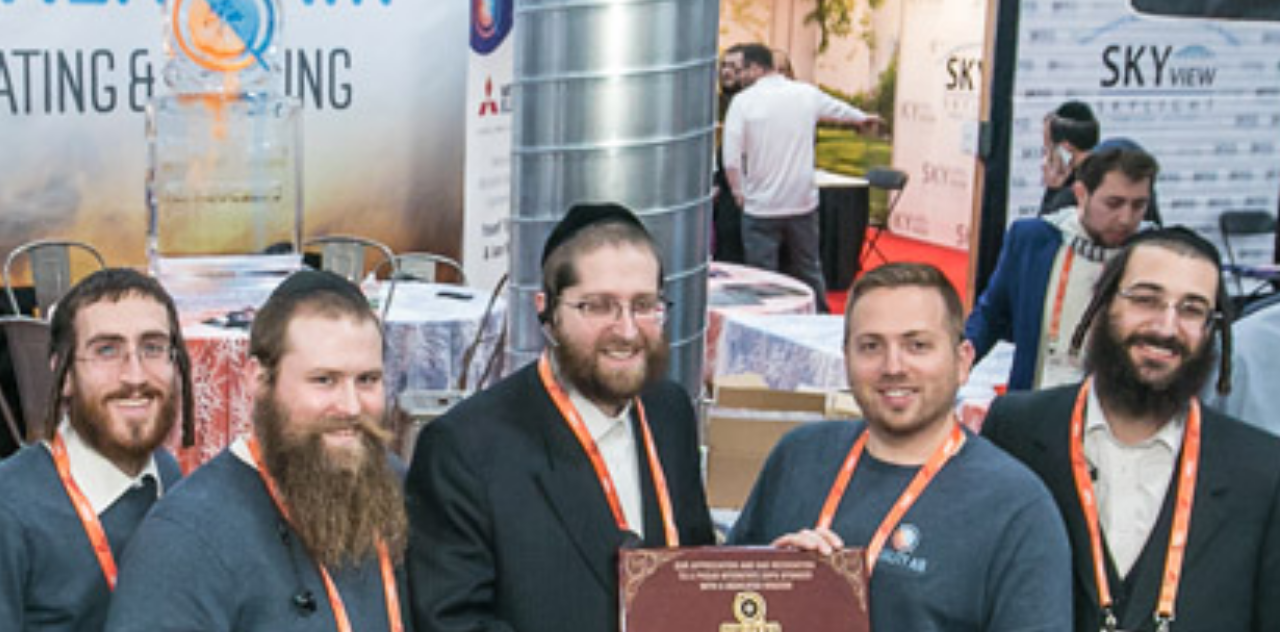 scroll, scrollTop: 1774, scrollLeft: 0, axis: vertical 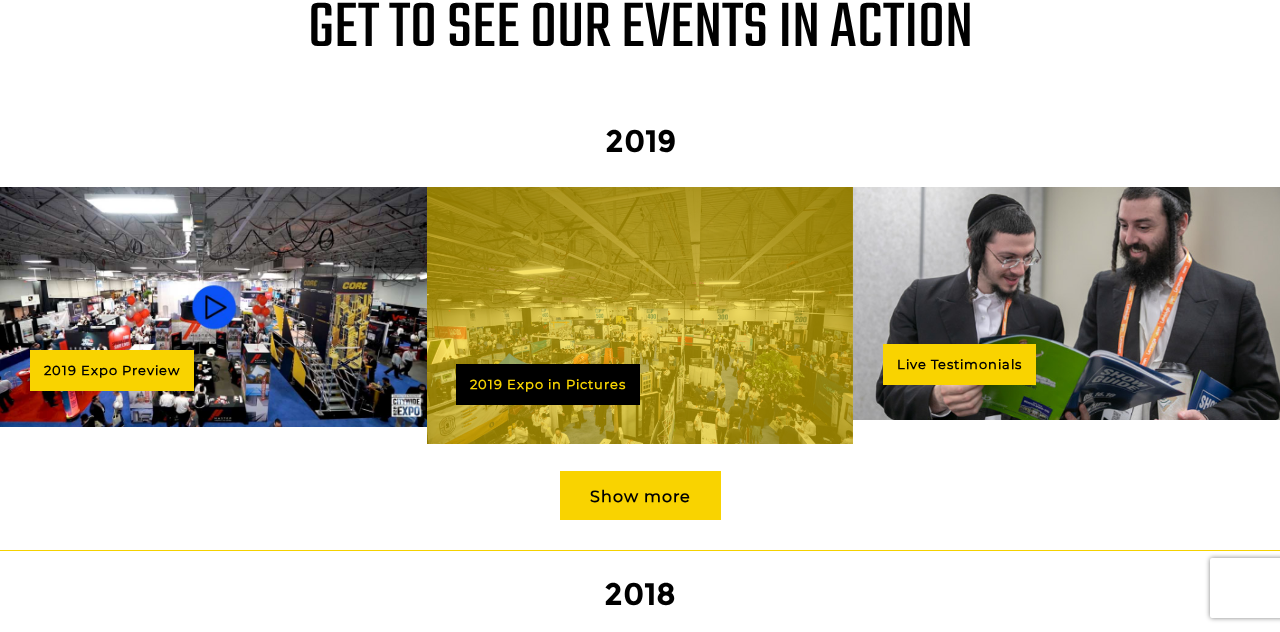 click on "Show more" at bounding box center (640, 495) 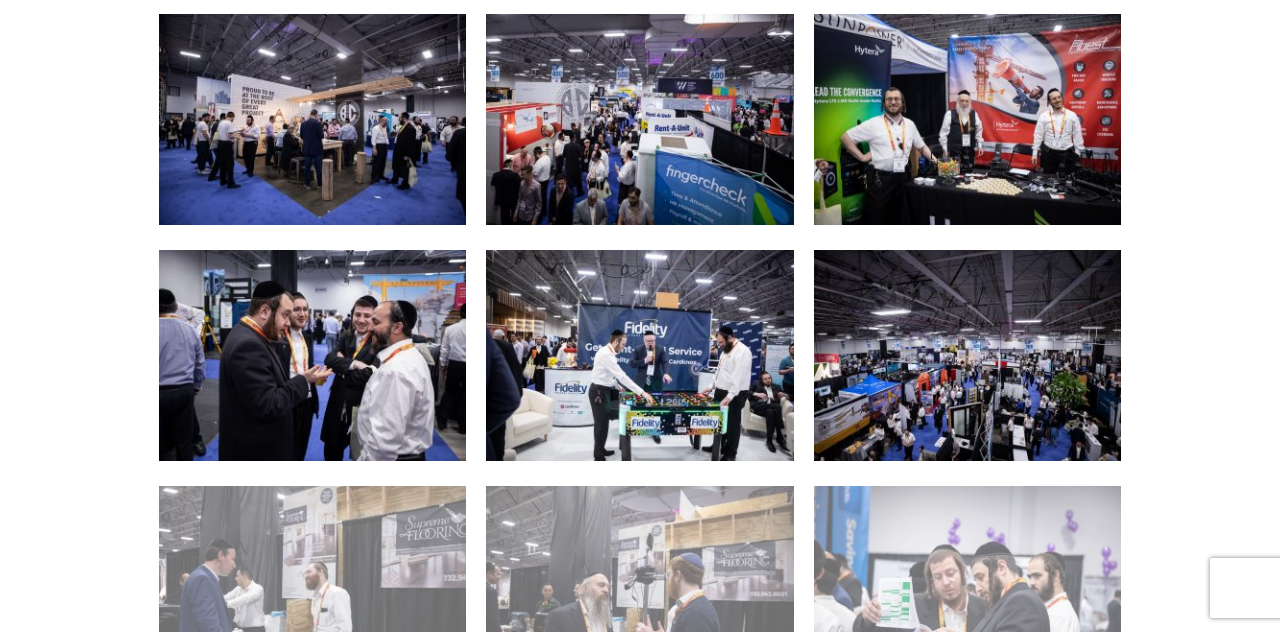 scroll, scrollTop: 1830, scrollLeft: 0, axis: vertical 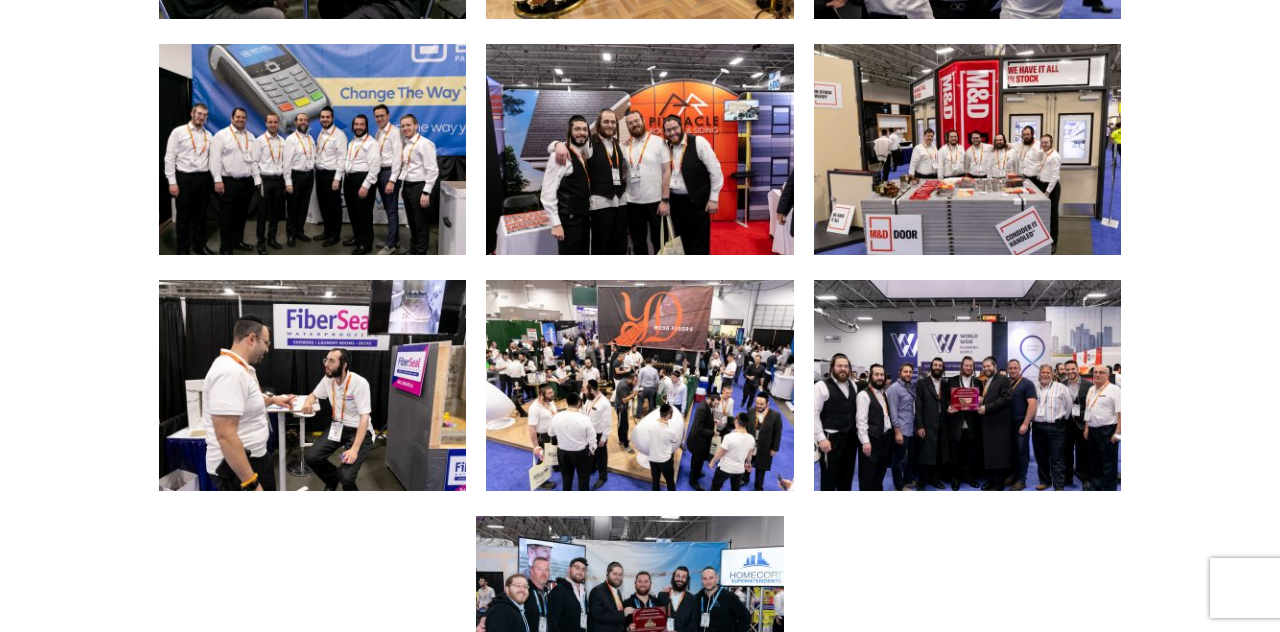 click at bounding box center [967, 385] 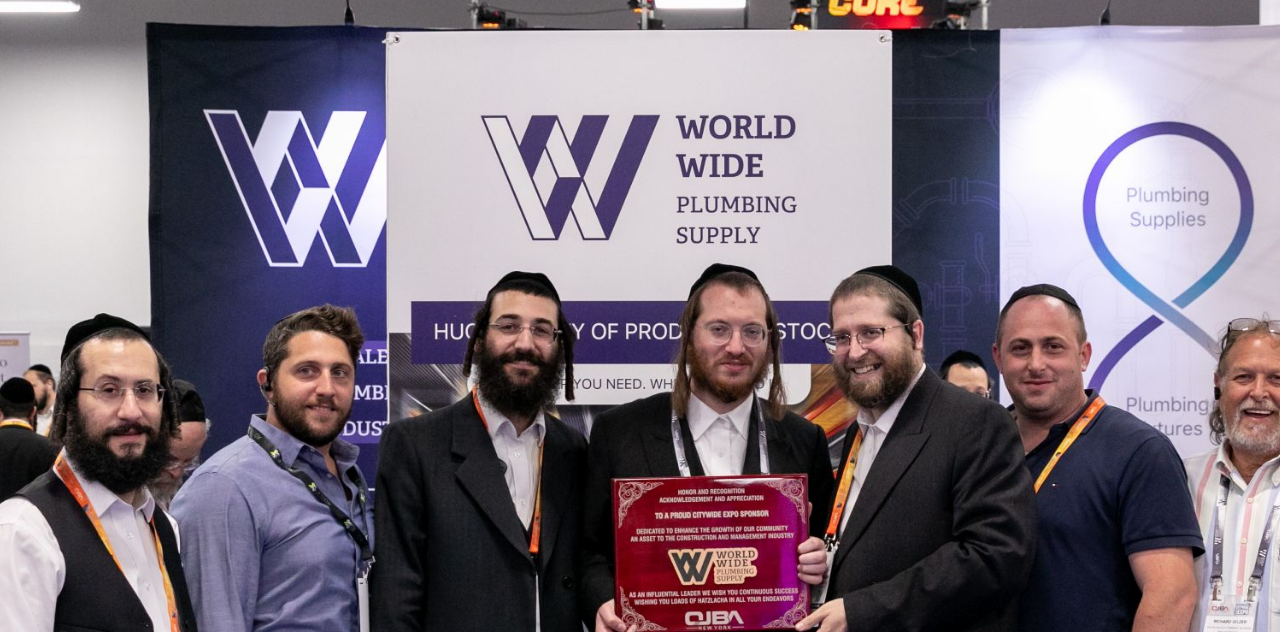 scroll, scrollTop: 2979, scrollLeft: 0, axis: vertical 